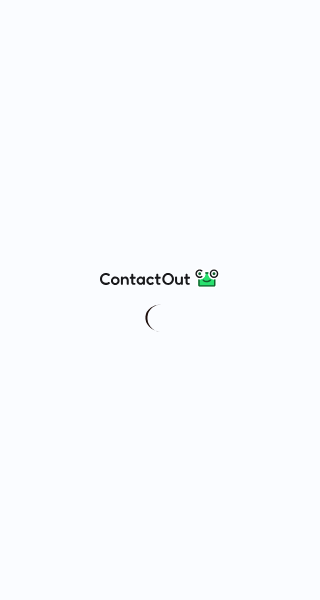 scroll, scrollTop: 0, scrollLeft: 0, axis: both 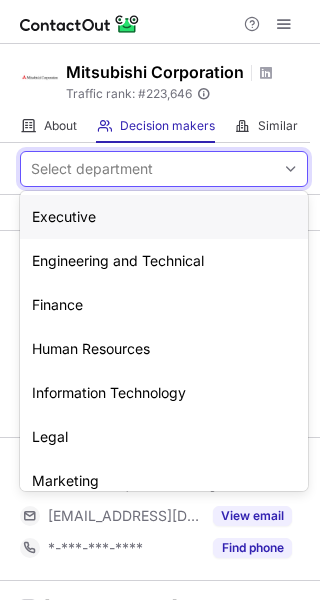 click at bounding box center [291, 169] 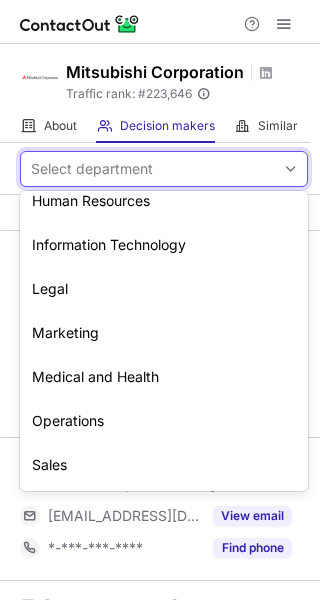 scroll, scrollTop: 0, scrollLeft: 0, axis: both 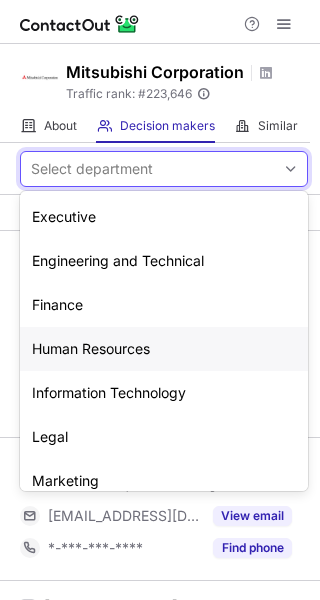 click on "Human Resources" at bounding box center (164, 349) 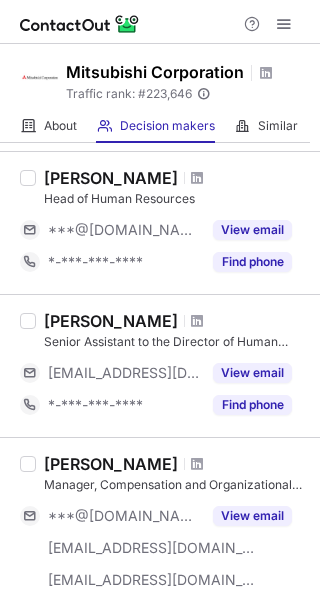 scroll, scrollTop: 0, scrollLeft: 0, axis: both 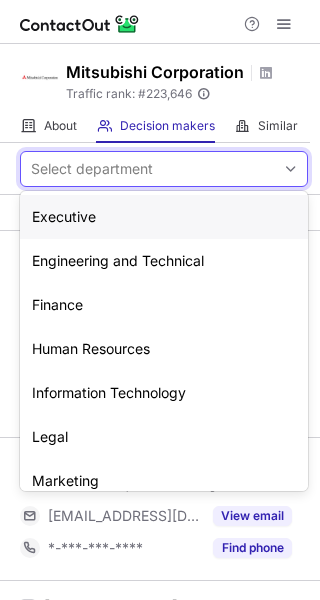 click at bounding box center (291, 169) 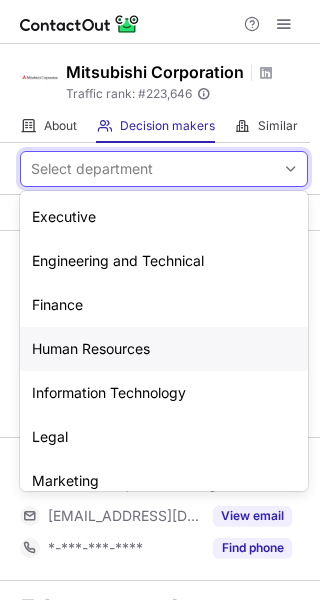 drag, startPoint x: 86, startPoint y: 351, endPoint x: 91, endPoint y: 341, distance: 11.18034 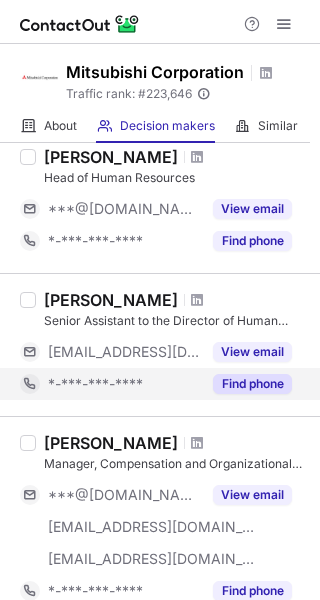 scroll, scrollTop: 0, scrollLeft: 0, axis: both 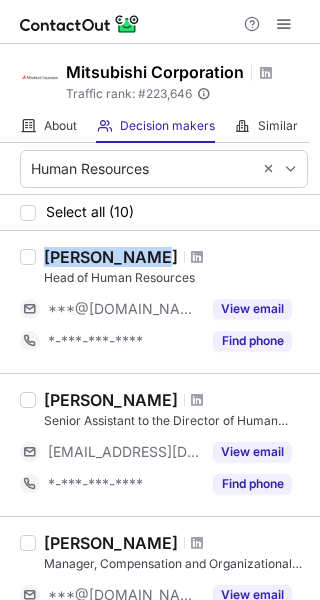 drag, startPoint x: 155, startPoint y: 255, endPoint x: 47, endPoint y: 254, distance: 108.00463 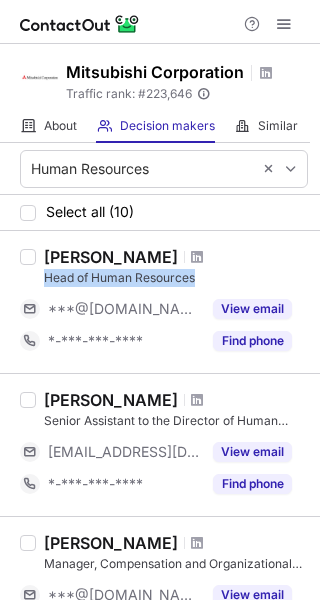 drag, startPoint x: 199, startPoint y: 278, endPoint x: 44, endPoint y: 284, distance: 155.11609 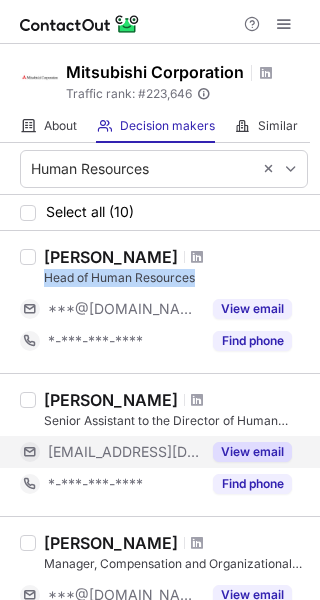 scroll, scrollTop: 100, scrollLeft: 0, axis: vertical 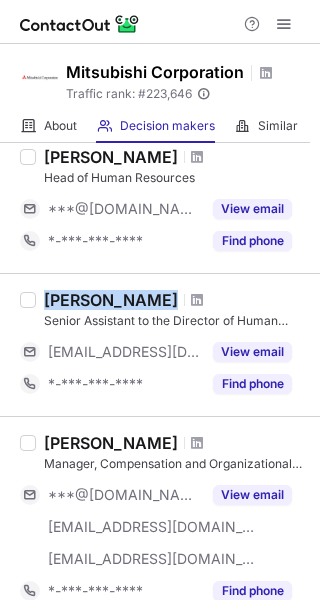 drag, startPoint x: 45, startPoint y: 297, endPoint x: 153, endPoint y: 304, distance: 108.226616 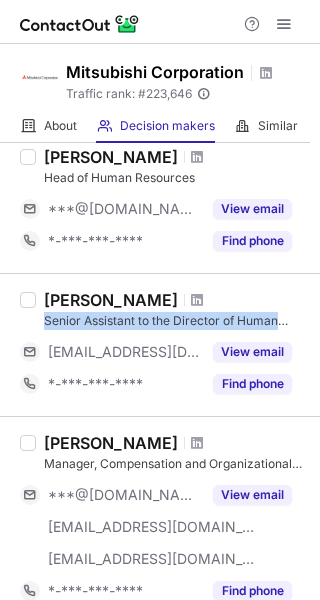 drag, startPoint x: 44, startPoint y: 321, endPoint x: 302, endPoint y: 317, distance: 258.031 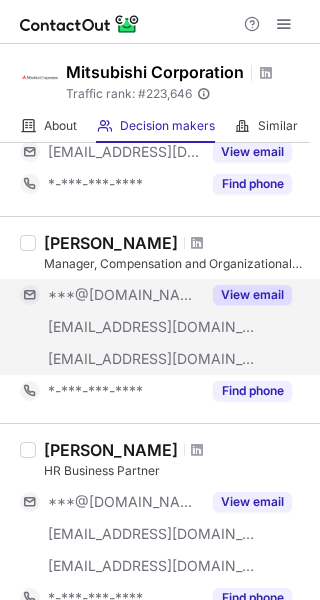 scroll, scrollTop: 400, scrollLeft: 0, axis: vertical 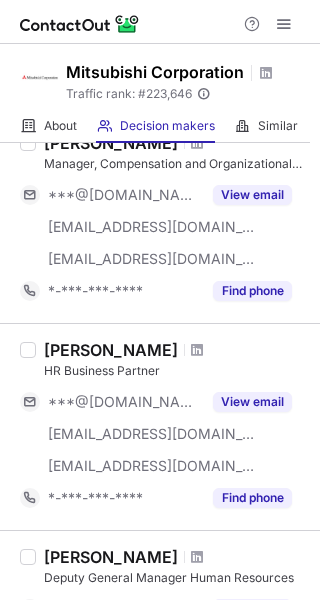 drag, startPoint x: 46, startPoint y: 349, endPoint x: 213, endPoint y: 350, distance: 167.00299 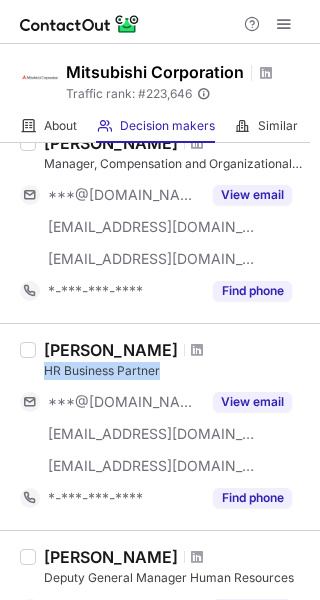 drag, startPoint x: 164, startPoint y: 369, endPoint x: 39, endPoint y: 376, distance: 125.19585 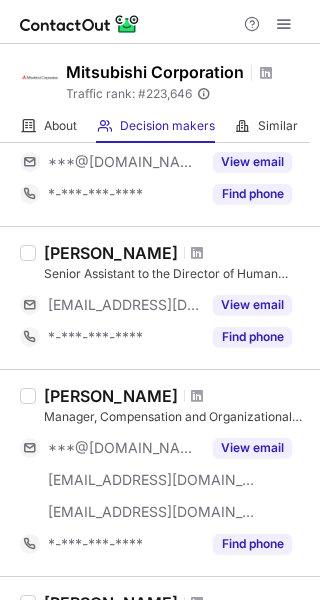 scroll, scrollTop: 100, scrollLeft: 0, axis: vertical 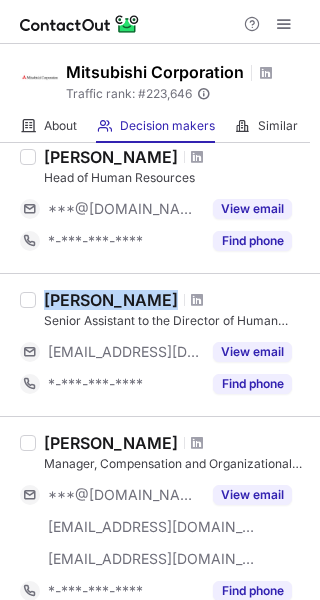 drag, startPoint x: 45, startPoint y: 298, endPoint x: 149, endPoint y: 304, distance: 104.172935 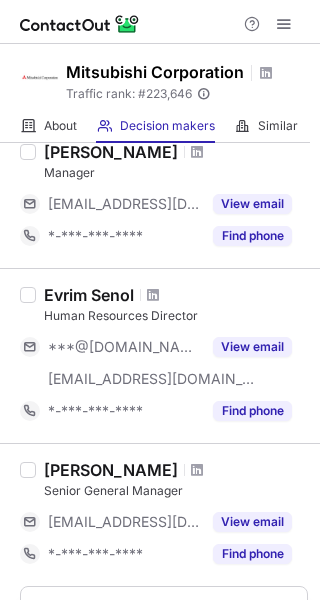 scroll, scrollTop: 1300, scrollLeft: 0, axis: vertical 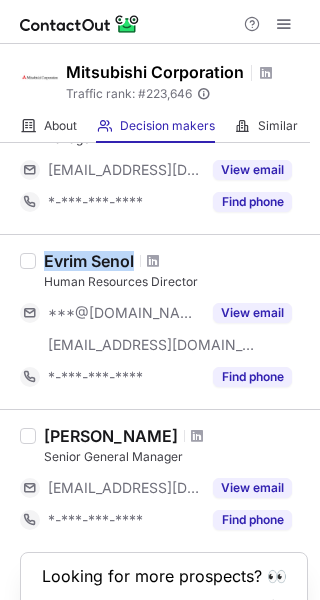 drag, startPoint x: 45, startPoint y: 263, endPoint x: 137, endPoint y: 265, distance: 92.021736 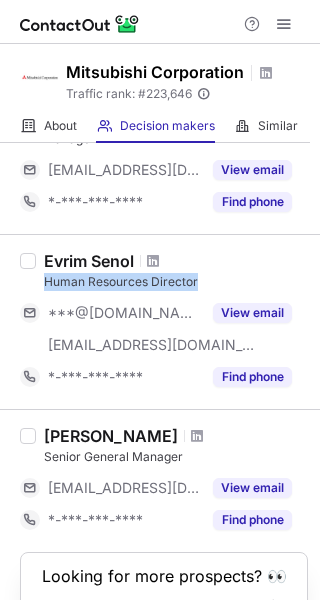 drag, startPoint x: 203, startPoint y: 278, endPoint x: 39, endPoint y: 287, distance: 164.24677 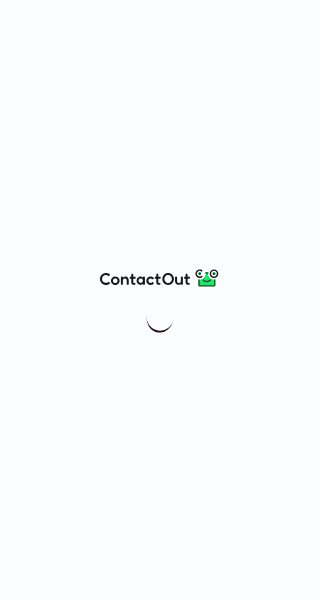 scroll, scrollTop: 0, scrollLeft: 0, axis: both 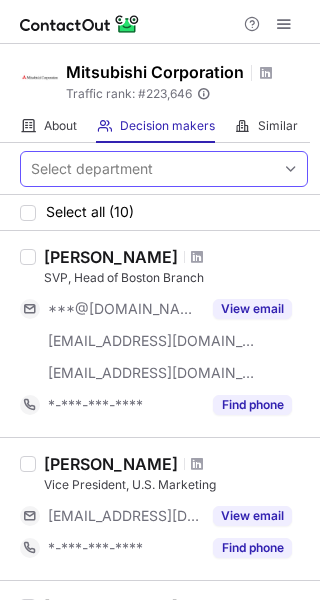 click at bounding box center [291, 169] 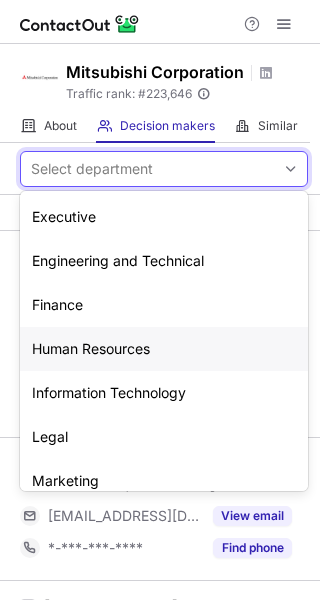 click on "Human Resources" at bounding box center (164, 349) 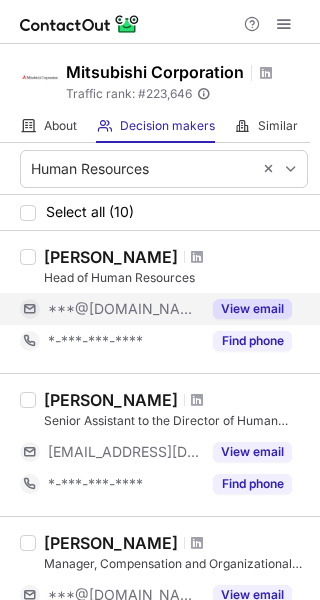 click on "View email" at bounding box center [252, 309] 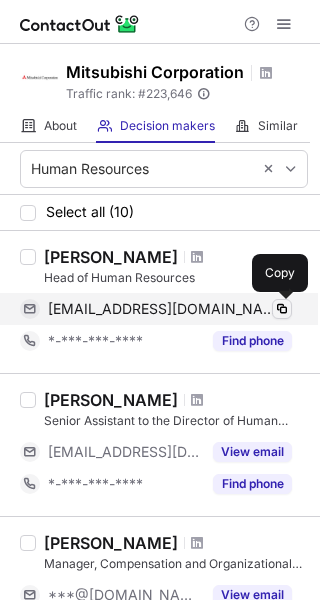 click at bounding box center [282, 309] 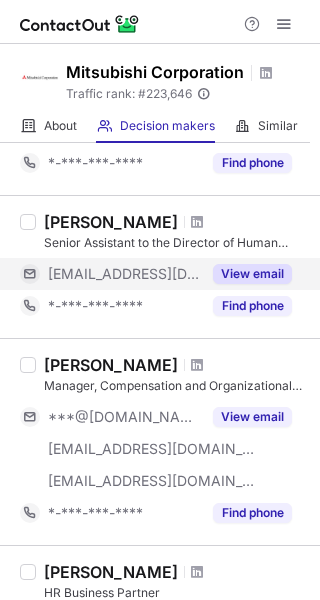 scroll, scrollTop: 200, scrollLeft: 0, axis: vertical 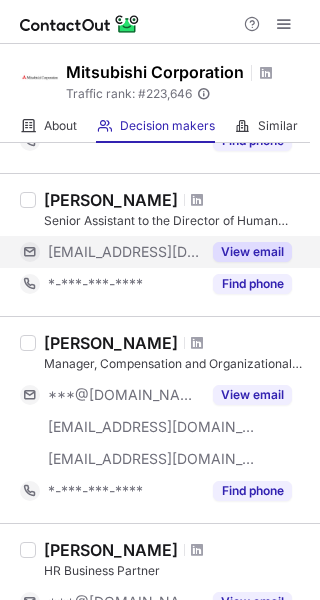 click on "View email" at bounding box center [252, 252] 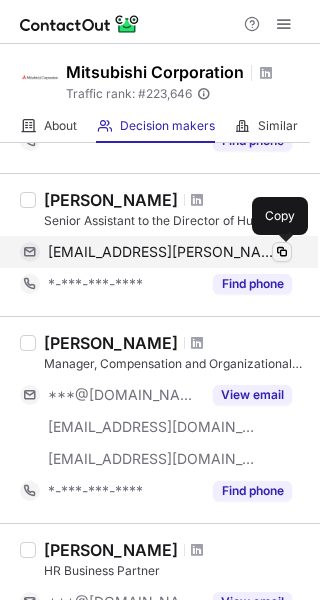 click at bounding box center [282, 252] 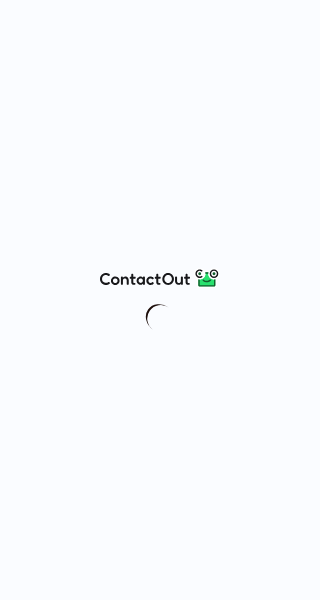 scroll, scrollTop: 0, scrollLeft: 0, axis: both 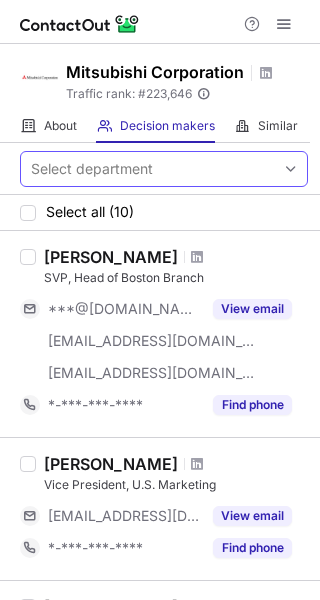 click at bounding box center [291, 169] 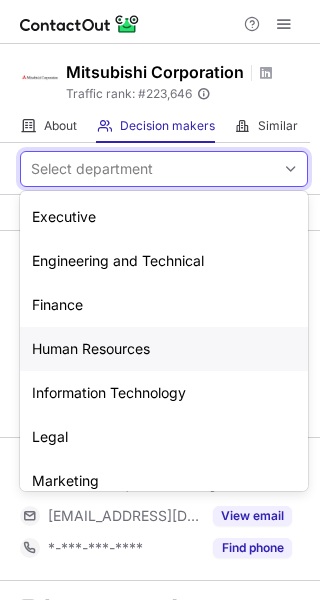 click on "Human Resources" at bounding box center [164, 349] 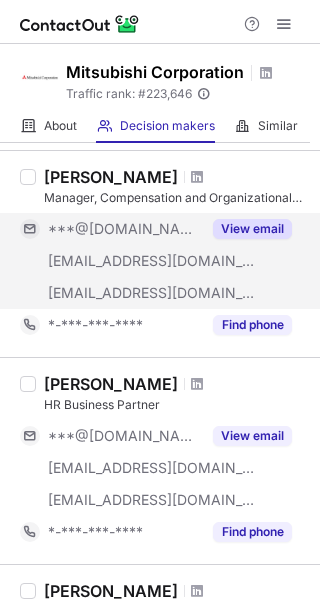 scroll, scrollTop: 400, scrollLeft: 0, axis: vertical 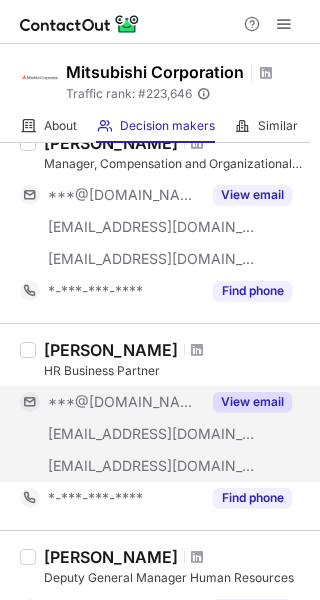 click on "View email" at bounding box center (252, 402) 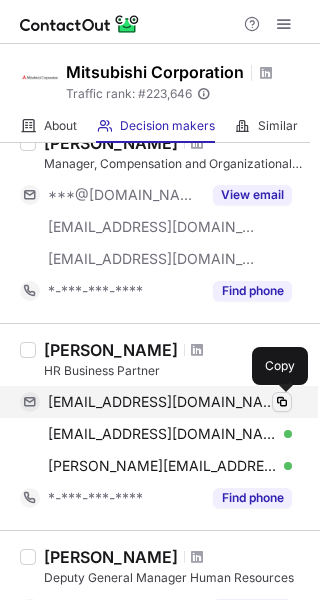 click at bounding box center (282, 402) 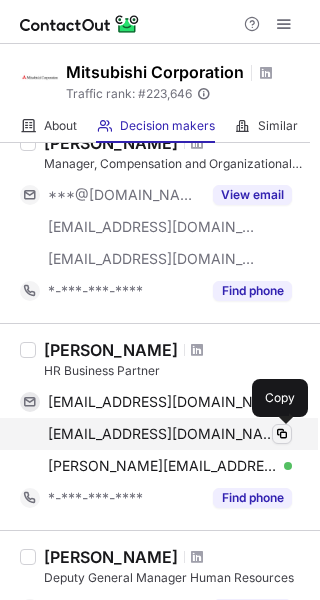 click at bounding box center (282, 434) 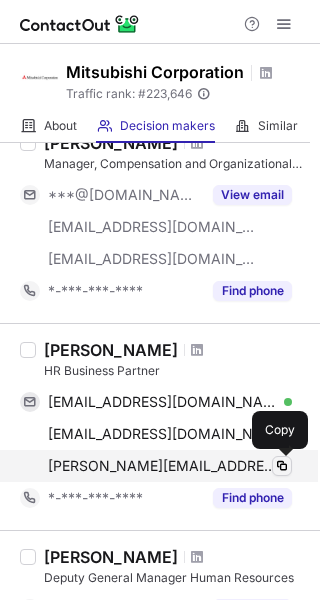 click at bounding box center [282, 466] 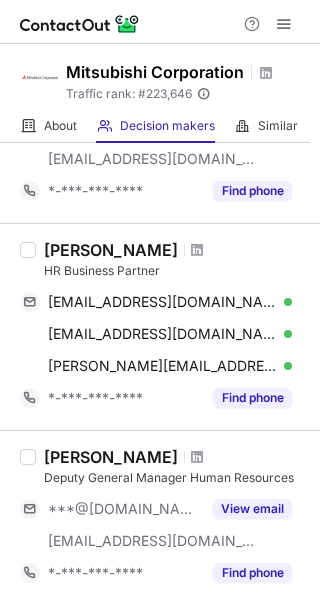 scroll, scrollTop: 600, scrollLeft: 0, axis: vertical 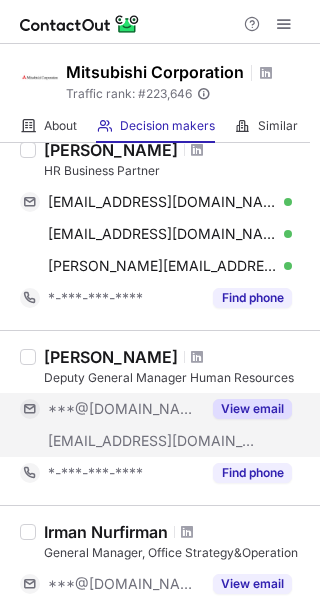 click on "View email" at bounding box center (252, 409) 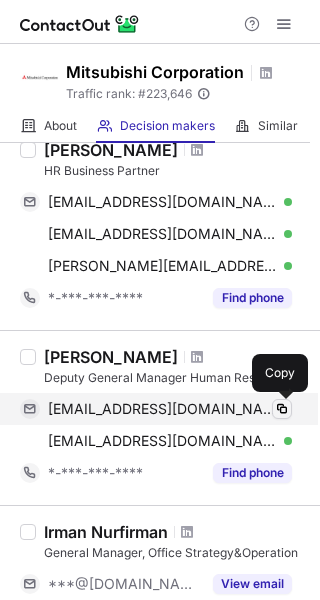 click at bounding box center (282, 409) 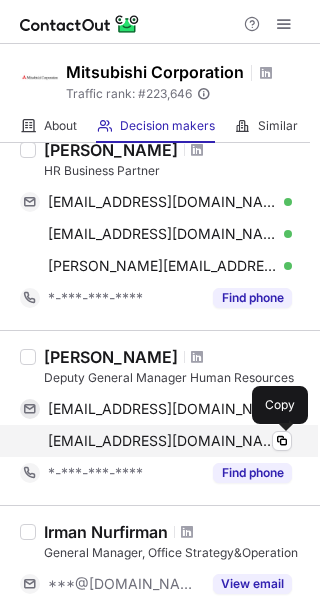 drag, startPoint x: 283, startPoint y: 440, endPoint x: 252, endPoint y: 448, distance: 32.01562 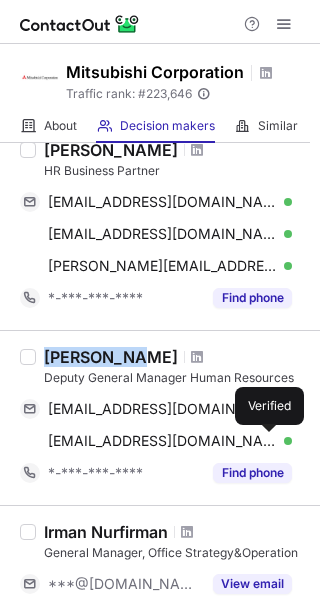 drag, startPoint x: 127, startPoint y: 357, endPoint x: 48, endPoint y: 363, distance: 79.22752 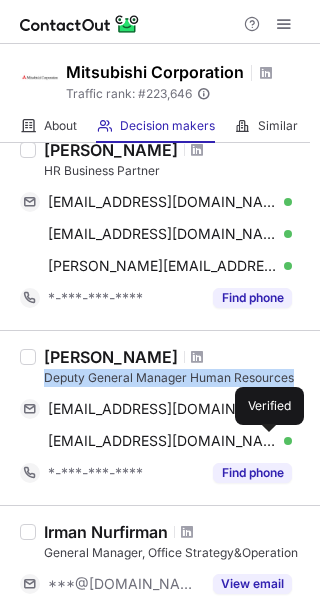 drag, startPoint x: 45, startPoint y: 378, endPoint x: 293, endPoint y: 378, distance: 248 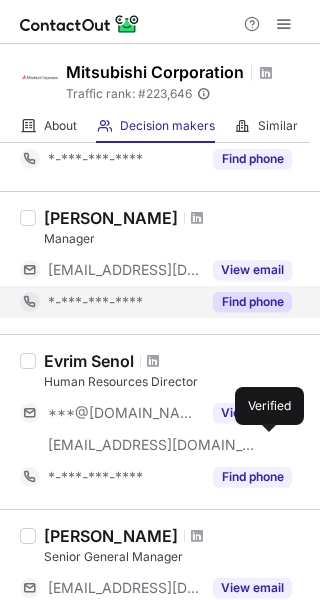 scroll, scrollTop: 1300, scrollLeft: 0, axis: vertical 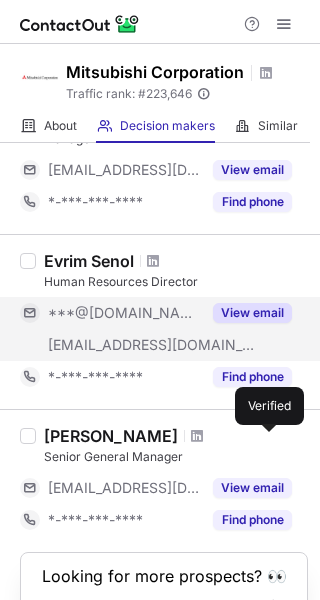click on "View email" at bounding box center [252, 313] 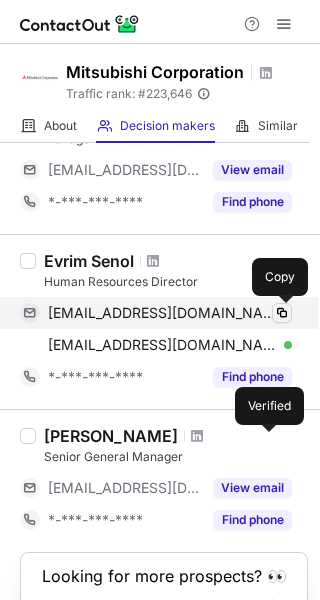 click at bounding box center (282, 313) 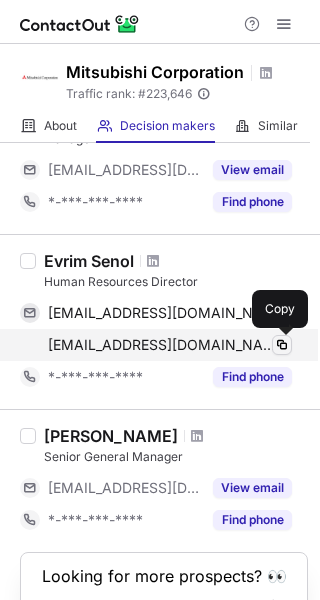 click at bounding box center [282, 345] 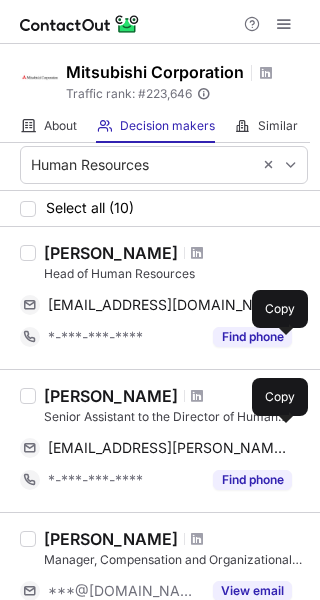 scroll, scrollTop: 0, scrollLeft: 0, axis: both 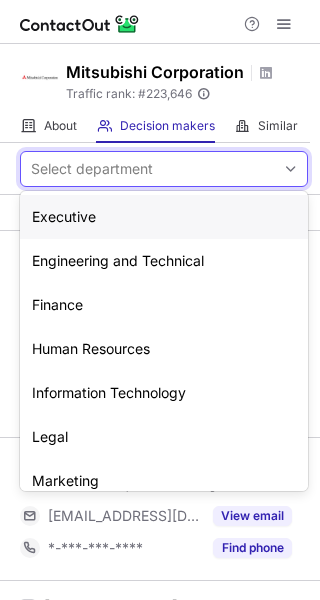 click on "Select department" at bounding box center [148, 169] 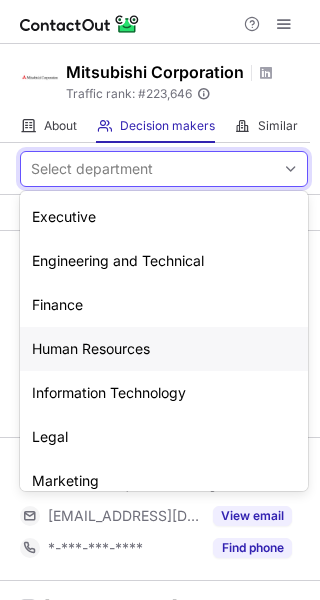 click on "Human Resources" at bounding box center [164, 349] 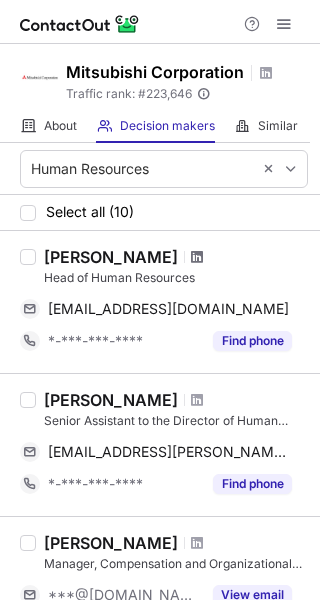 click at bounding box center [197, 257] 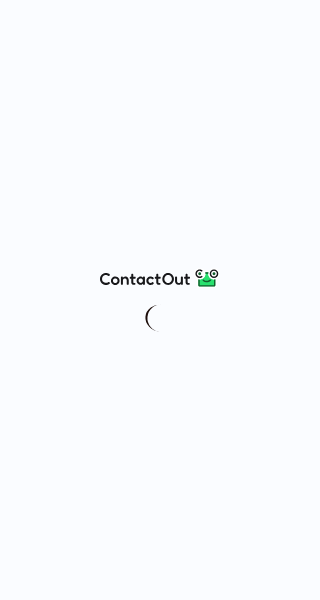 scroll, scrollTop: 0, scrollLeft: 0, axis: both 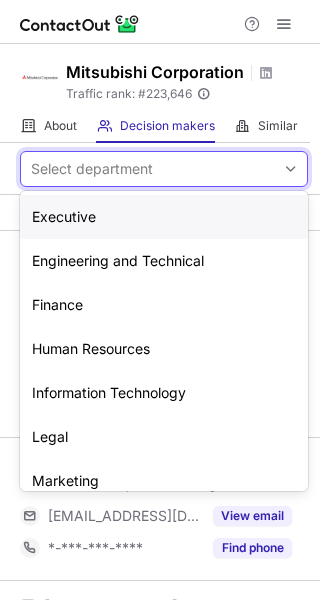 click on "Select department" at bounding box center (148, 169) 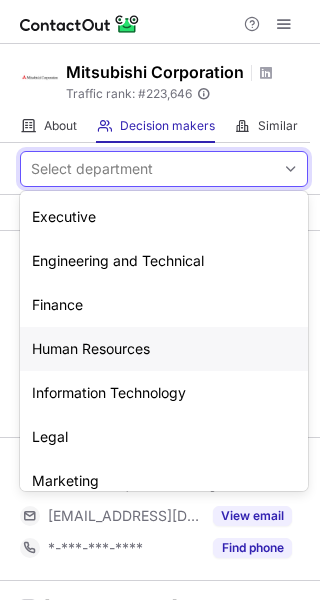 click on "Human Resources" at bounding box center [164, 349] 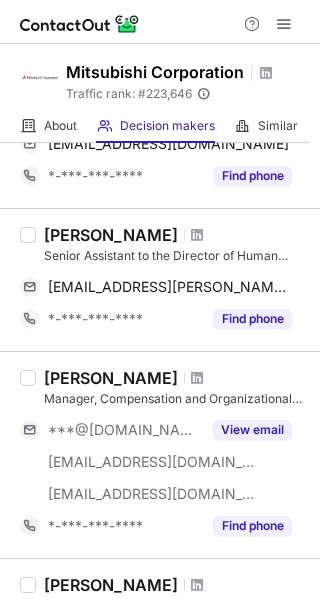 scroll, scrollTop: 200, scrollLeft: 0, axis: vertical 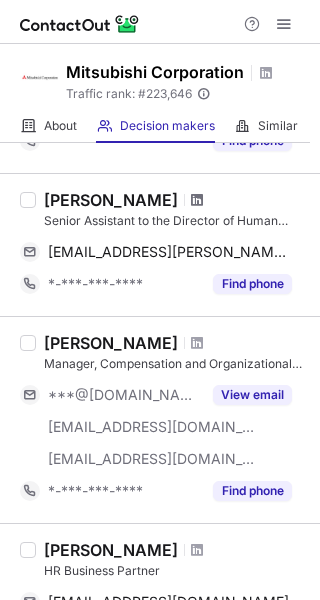 click at bounding box center (197, 200) 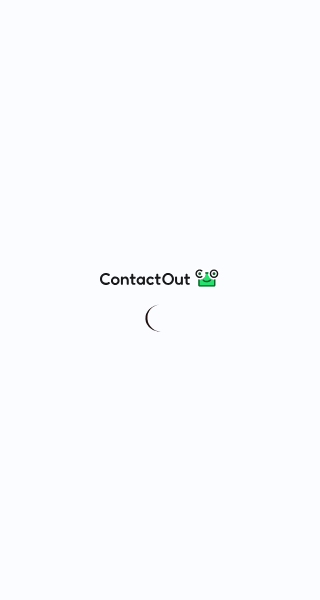 scroll, scrollTop: 0, scrollLeft: 0, axis: both 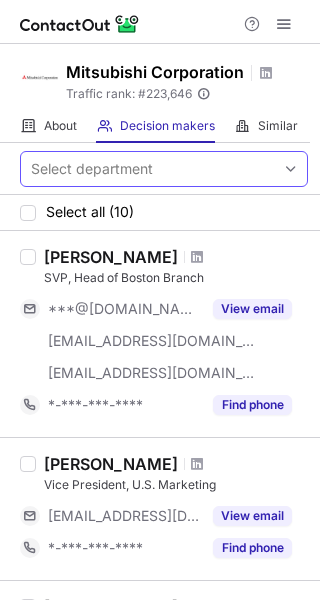 click on "Select department" at bounding box center [148, 169] 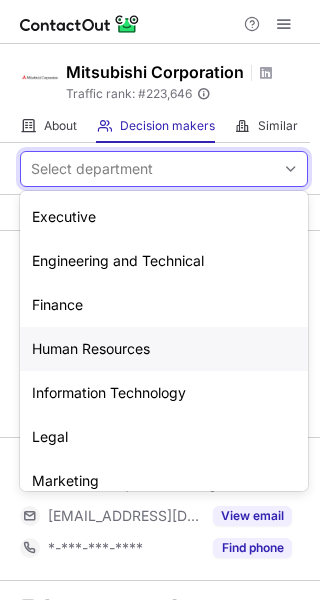 click on "Human Resources" at bounding box center [164, 349] 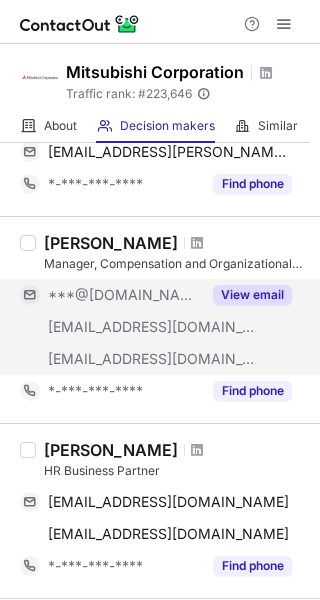 scroll, scrollTop: 200, scrollLeft: 0, axis: vertical 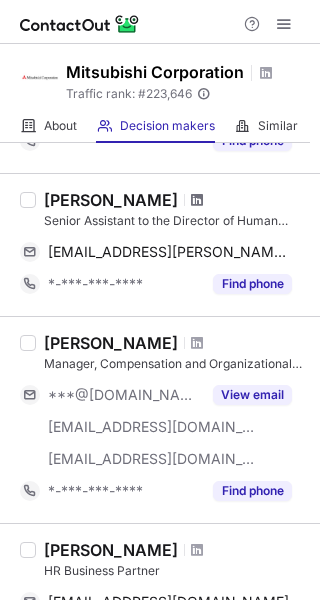 click at bounding box center [197, 200] 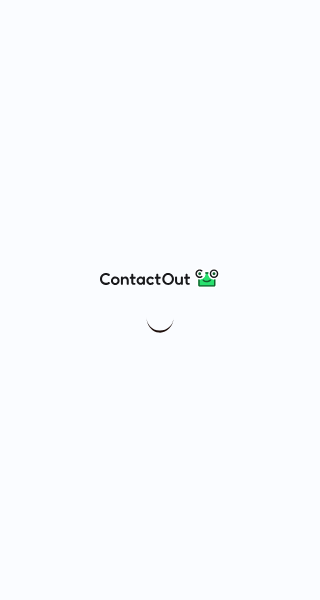 scroll, scrollTop: 0, scrollLeft: 0, axis: both 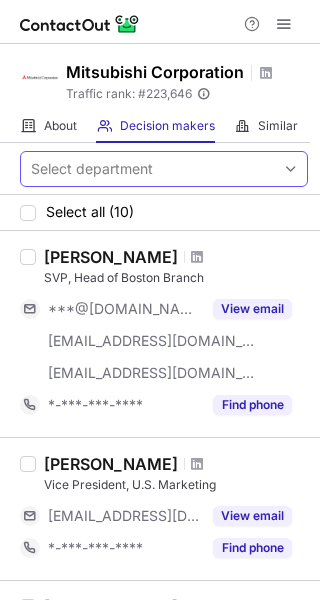click on "Select department" at bounding box center (148, 169) 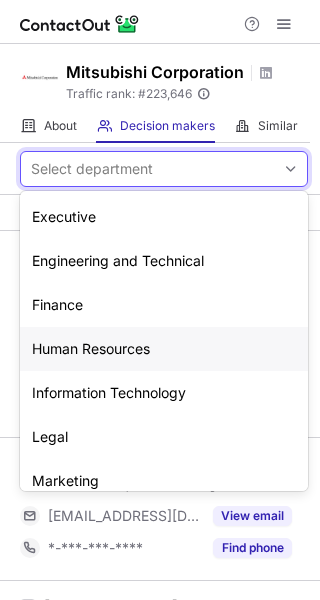 click on "Human Resources" at bounding box center (164, 349) 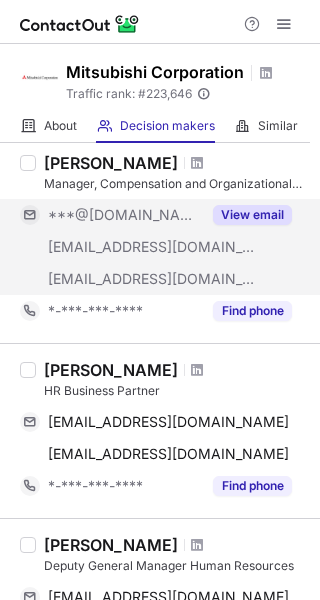 scroll, scrollTop: 500, scrollLeft: 0, axis: vertical 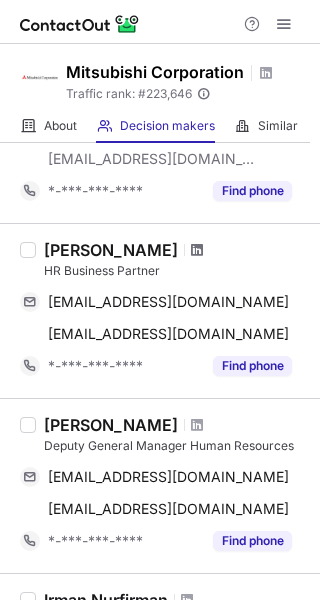 click at bounding box center [197, 250] 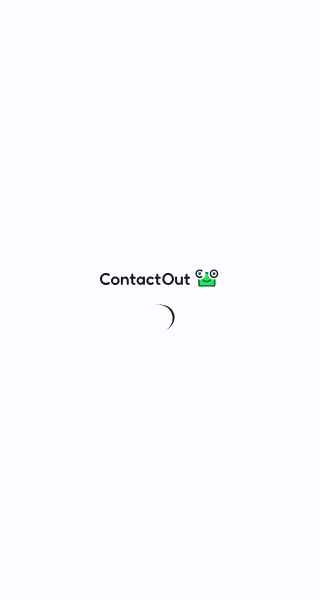 scroll, scrollTop: 0, scrollLeft: 0, axis: both 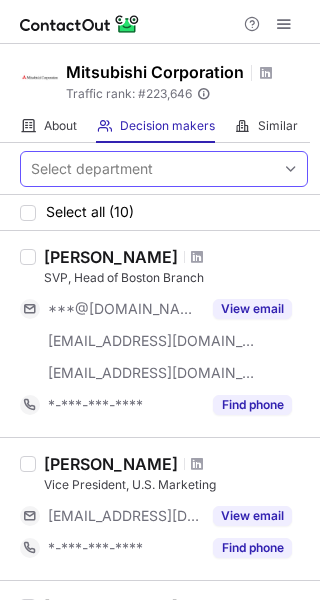click on "Select department" at bounding box center (148, 169) 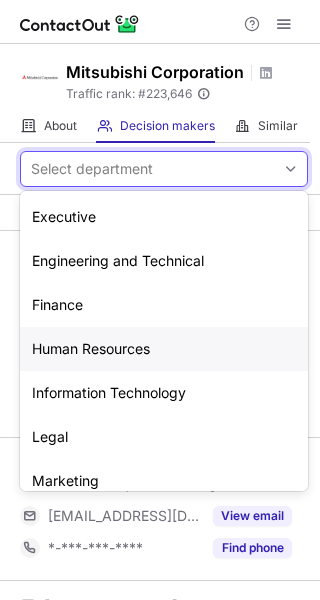 click on "Human Resources" at bounding box center [164, 349] 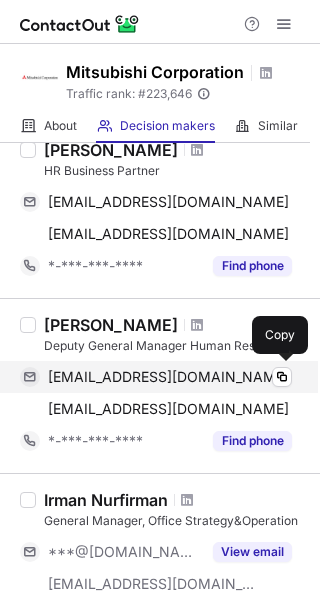 scroll, scrollTop: 700, scrollLeft: 0, axis: vertical 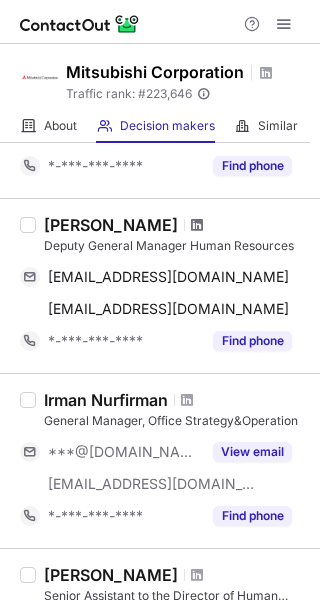 click at bounding box center (197, 225) 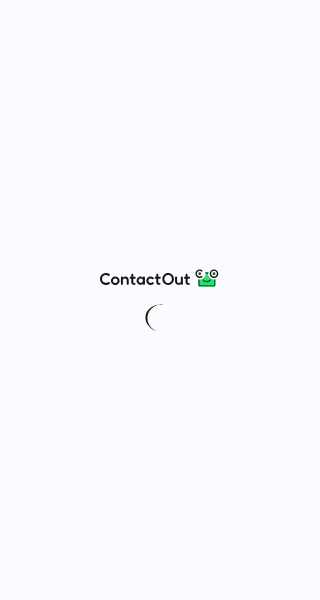 scroll, scrollTop: 0, scrollLeft: 0, axis: both 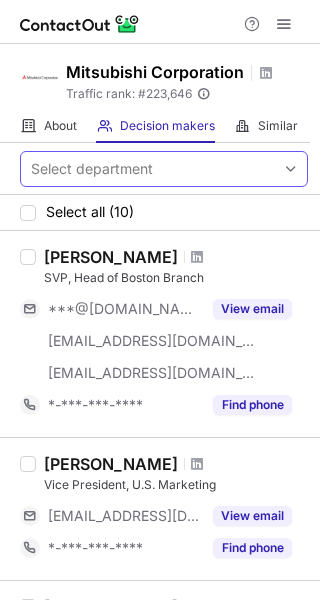 click on "Select department" at bounding box center (148, 169) 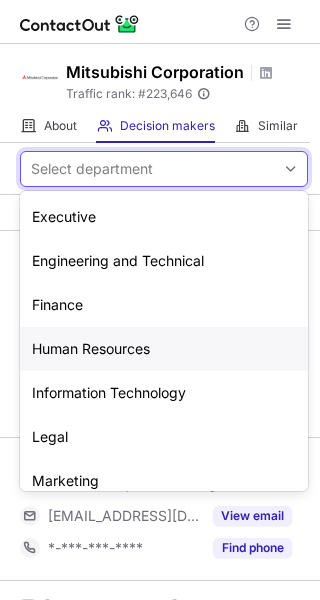 click on "Human Resources" at bounding box center (164, 349) 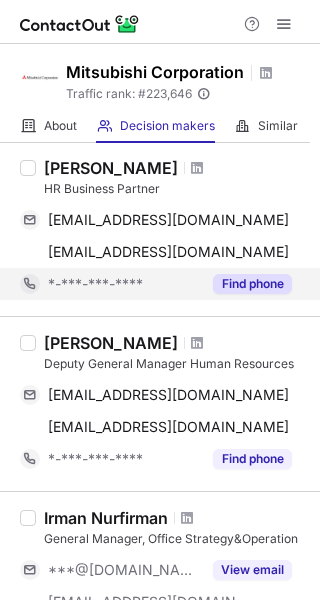 scroll, scrollTop: 700, scrollLeft: 0, axis: vertical 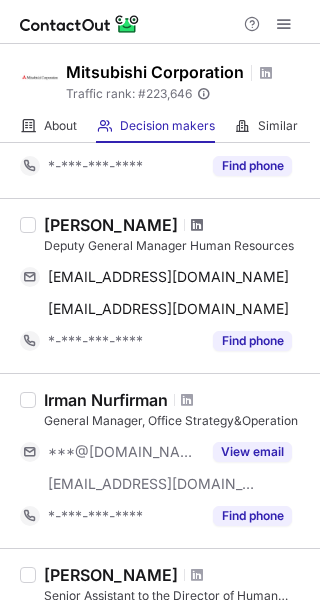 click at bounding box center [197, 225] 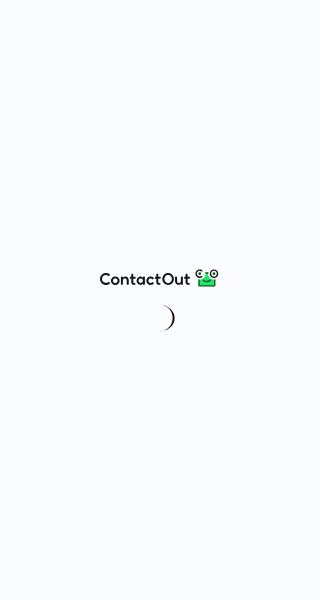 scroll, scrollTop: 0, scrollLeft: 0, axis: both 